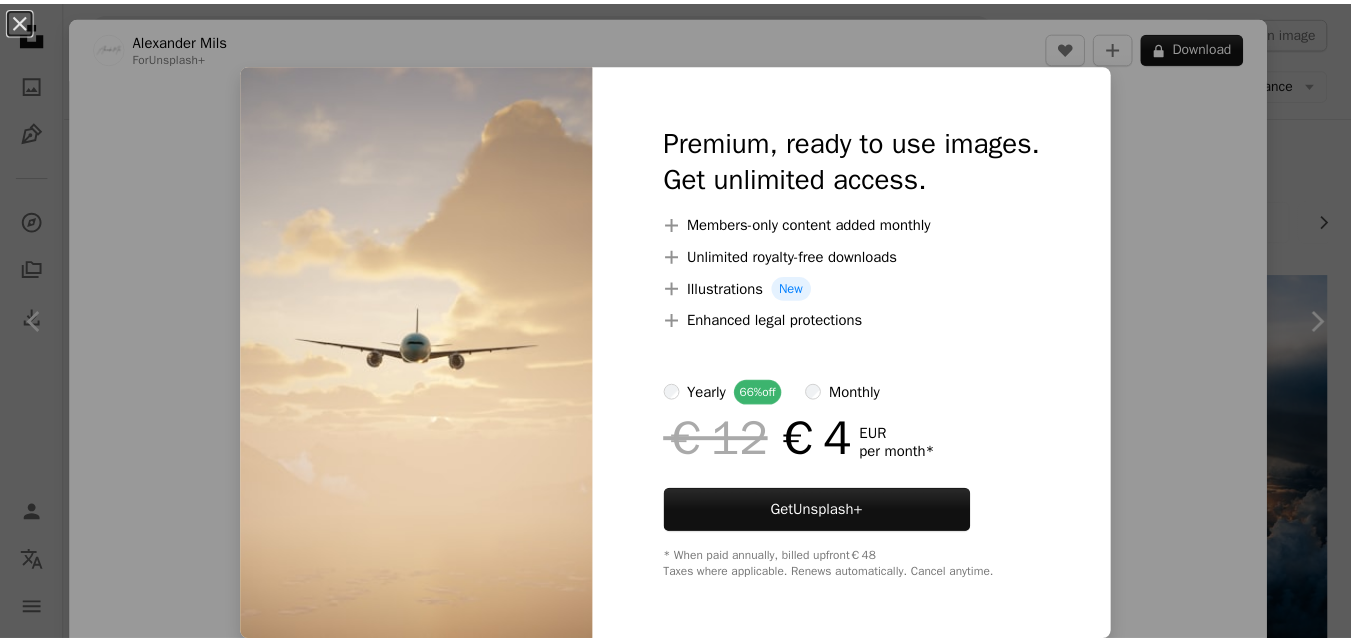 scroll, scrollTop: 5664, scrollLeft: 0, axis: vertical 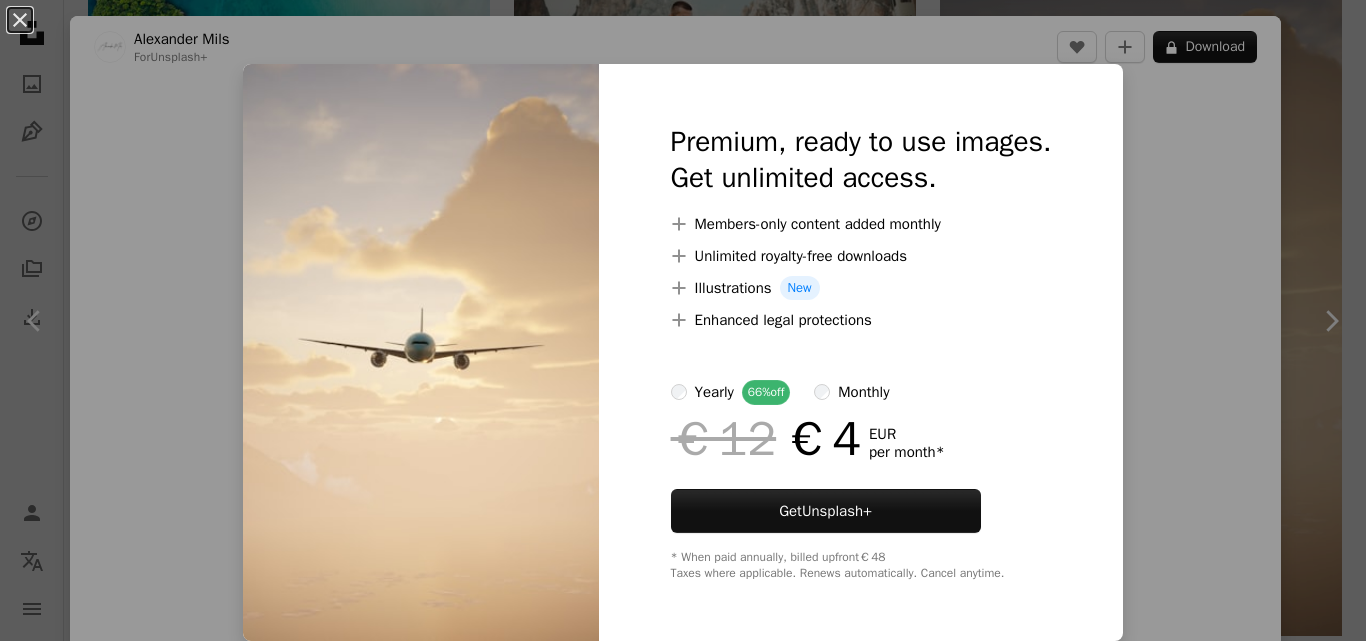 click on "Premium, ready to use images. Get unlimited access. A plus sign Members-only content added monthly A plus sign Unlimited royalty-free downloads A plus sign Illustrations  New A plus sign Enhanced legal protections yearly 66%  off monthly €12   €4 EUR per month * Get  Unsplash+ * When paid annually, billed upfront  €48 Taxes where applicable. Renews automatically. Cancel anytime." at bounding box center [861, 352] 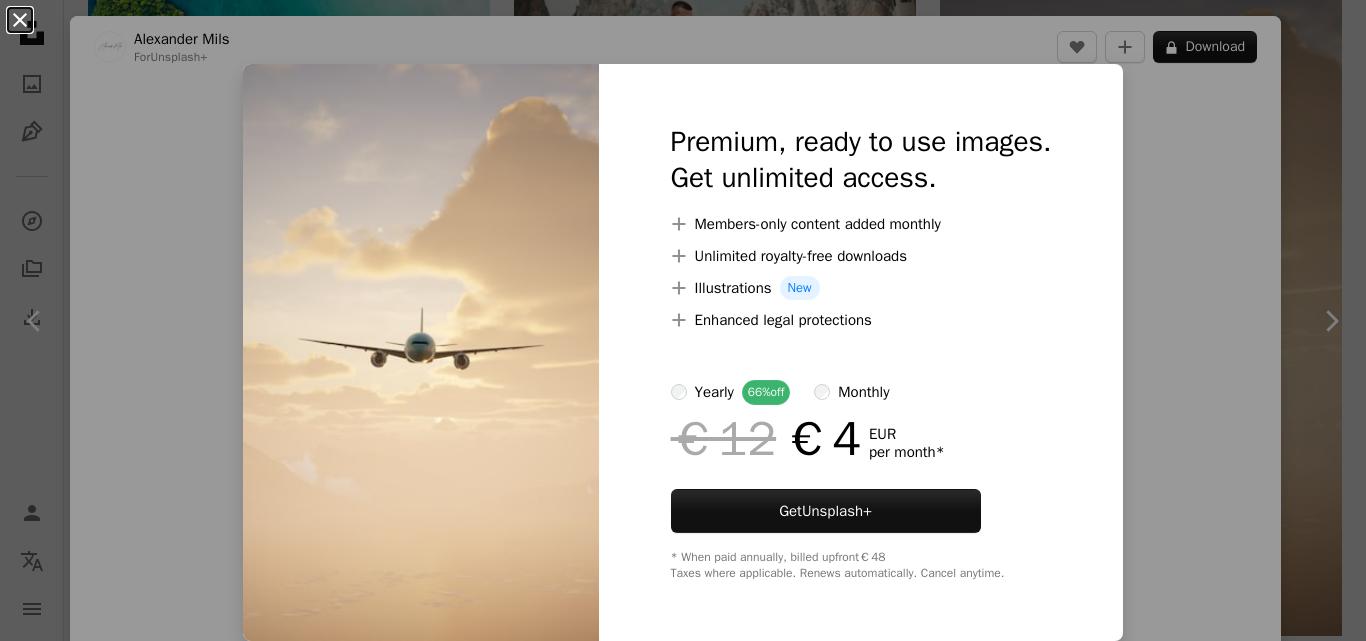 click on "An X shape" at bounding box center (20, 20) 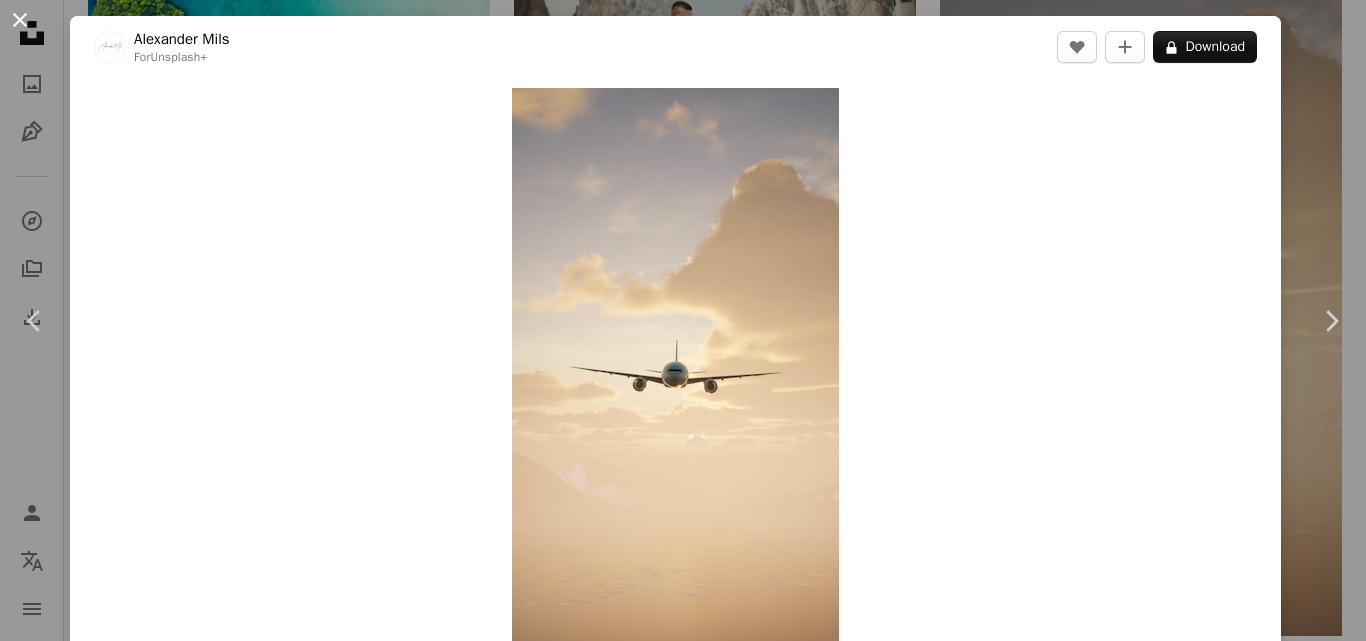 click on "An X shape" at bounding box center (20, 20) 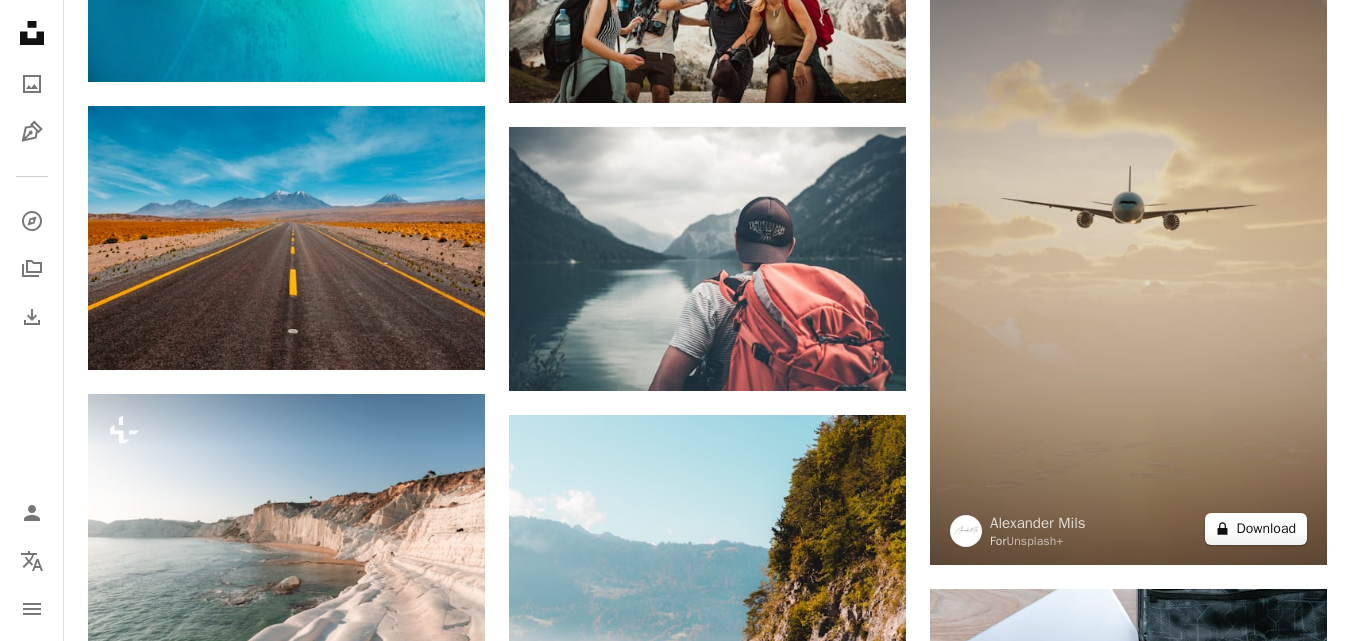 drag, startPoint x: 1334, startPoint y: 439, endPoint x: 1272, endPoint y: 524, distance: 105.20931 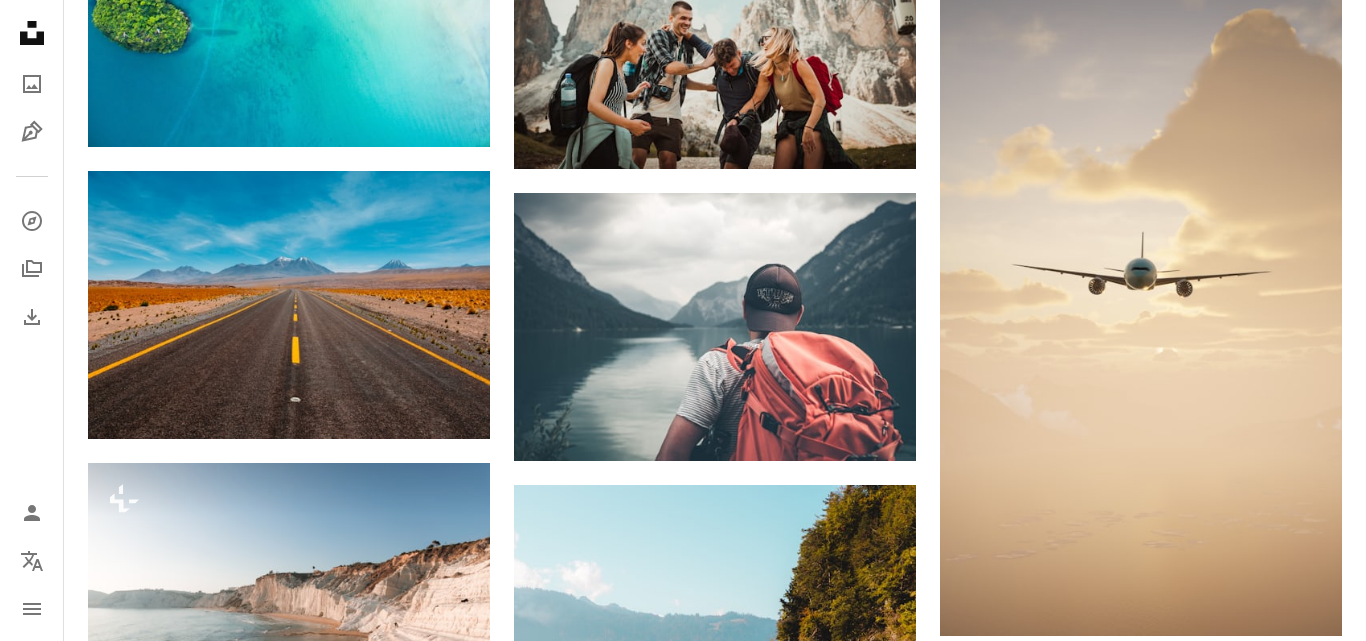 click on "An X shape Premium, ready to use images. Get unlimited access. A plus sign Members-only content added monthly A plus sign Unlimited royalty-free downloads A plus sign Illustrations  New A plus sign Enhanced legal protections yearly 66%  off monthly €12   €4 EUR per month * Get  Unsplash+ * When paid annually, billed upfront  €48 Taxes where applicable. Renews automatically. Cancel anytime." at bounding box center (683, 3781) 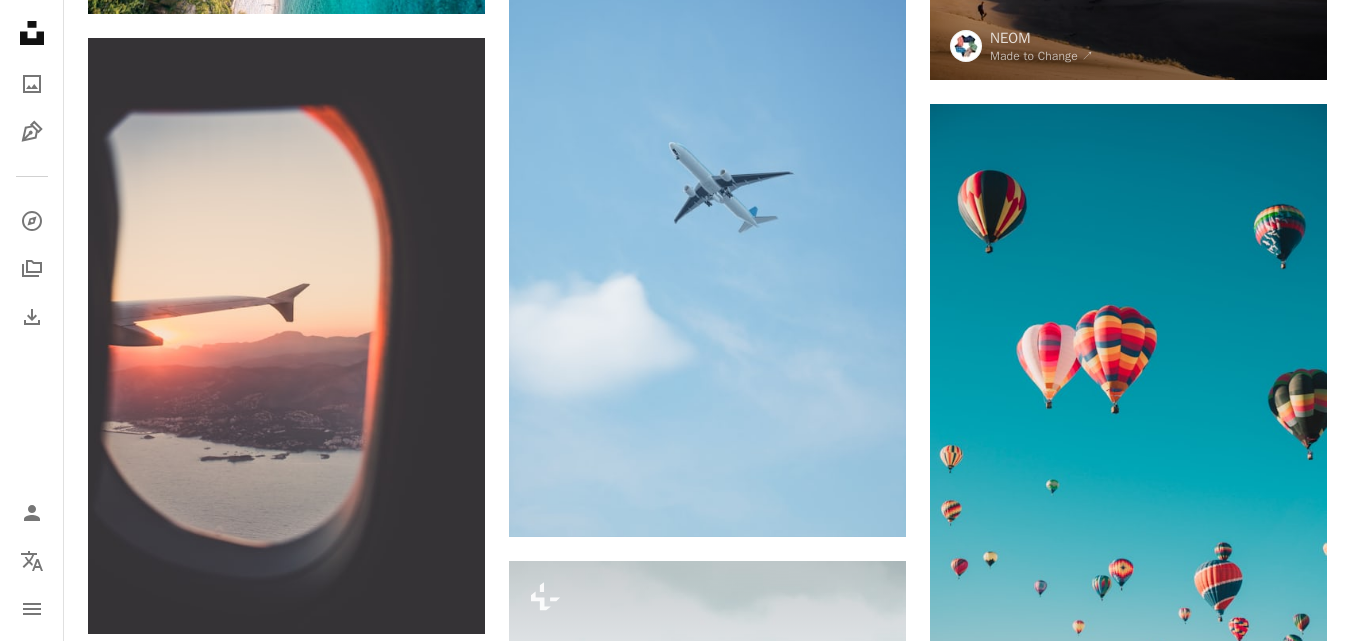 scroll, scrollTop: 1519, scrollLeft: 0, axis: vertical 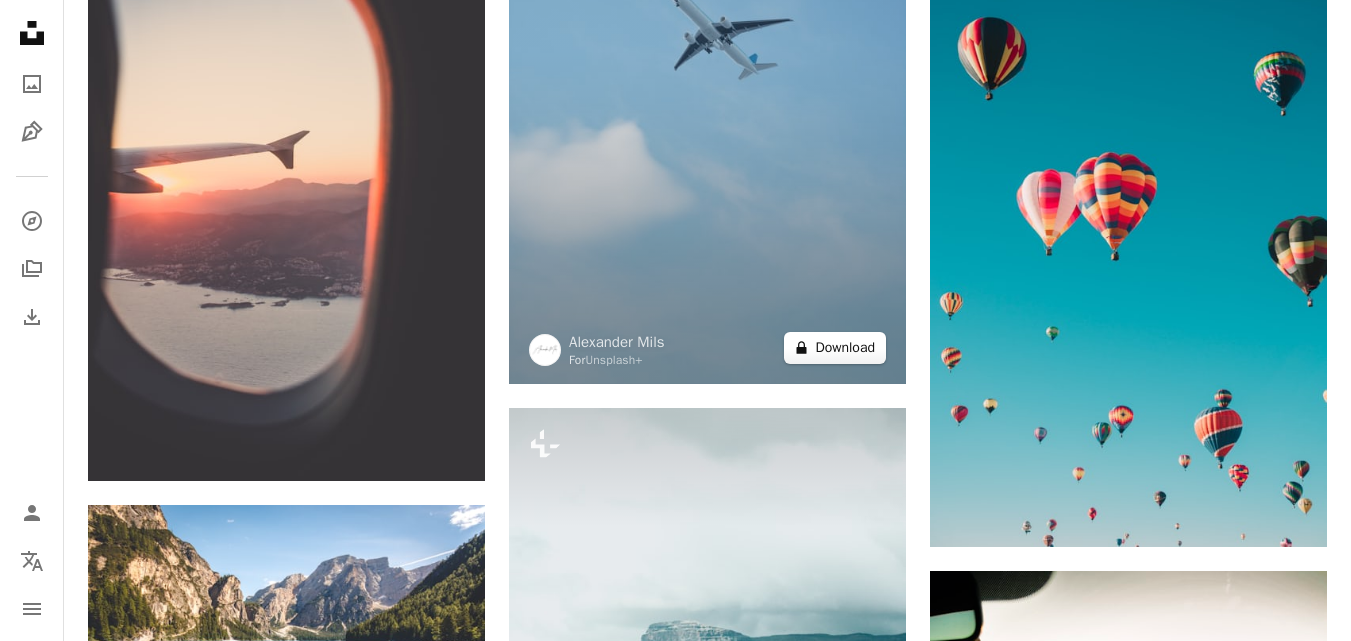 click on "A lock Download" at bounding box center (835, 348) 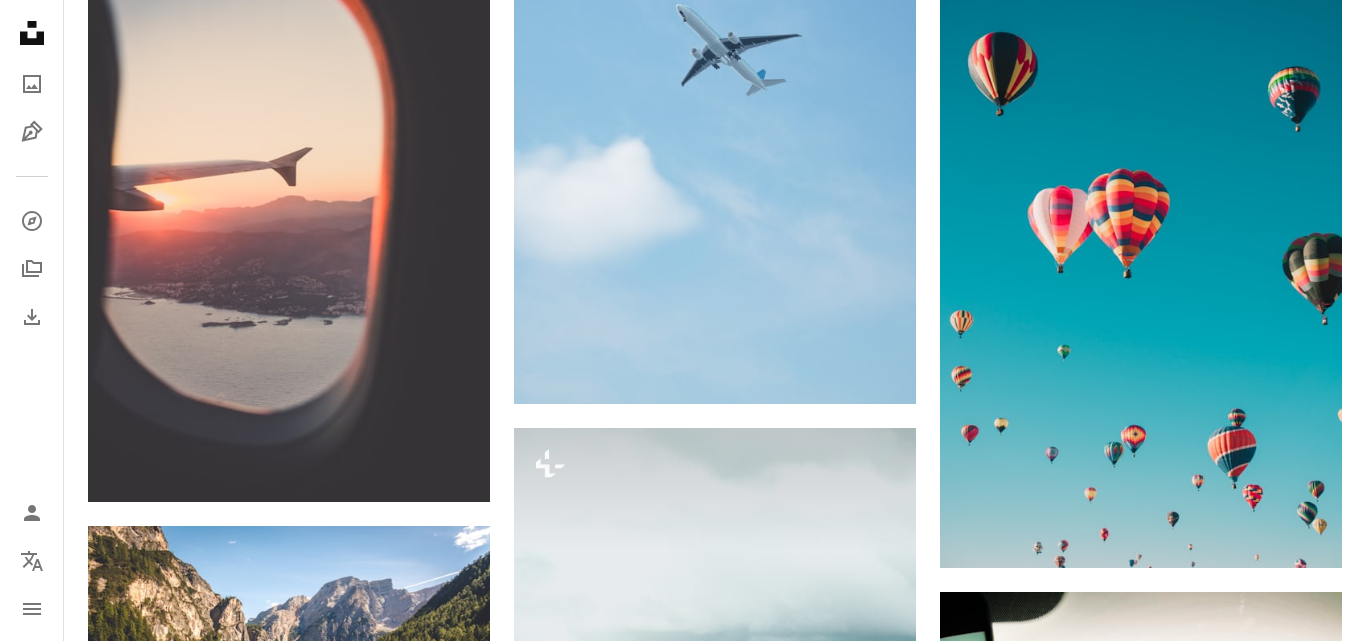 click on "An X shape Premium, ready to use images. Get unlimited access. A plus sign Members-only content added monthly A plus sign Unlimited royalty-free downloads A plus sign Illustrations  New A plus sign Enhanced legal protections yearly 66%  off monthly €12   €4 EUR per month * Get  Unsplash+ * When paid annually, billed upfront  €48 Taxes where applicable. Renews automatically. Cancel anytime." at bounding box center (683, 10524) 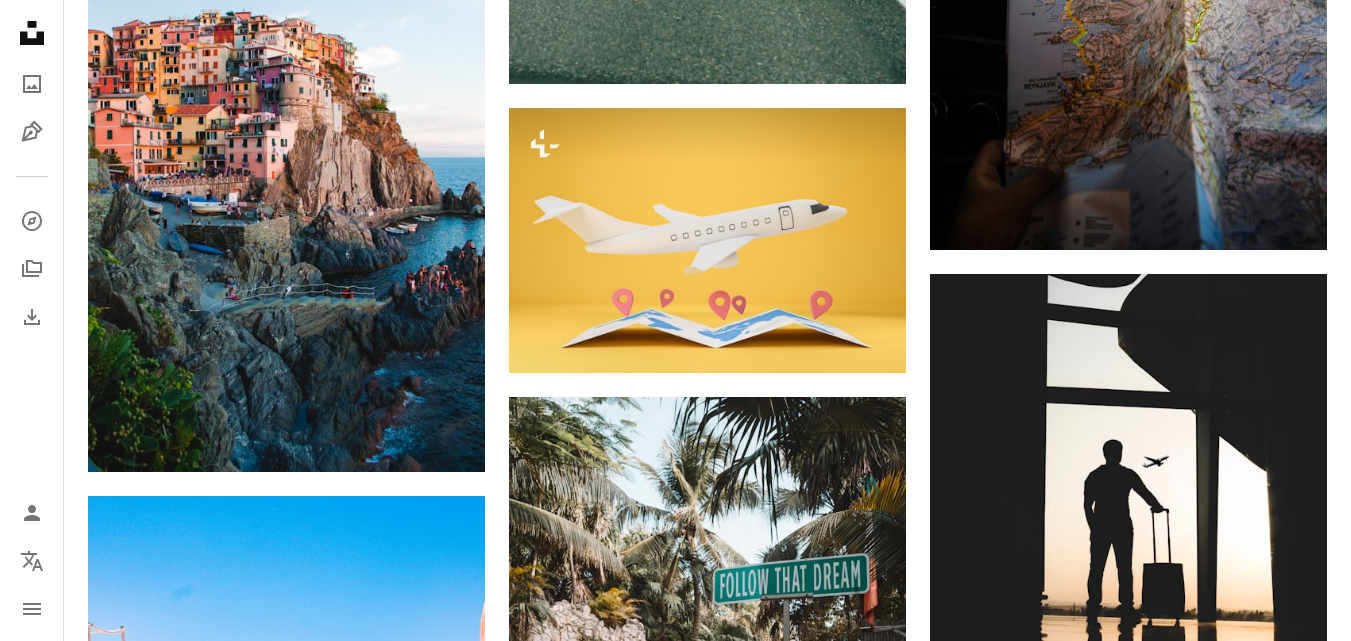 scroll, scrollTop: 2840, scrollLeft: 0, axis: vertical 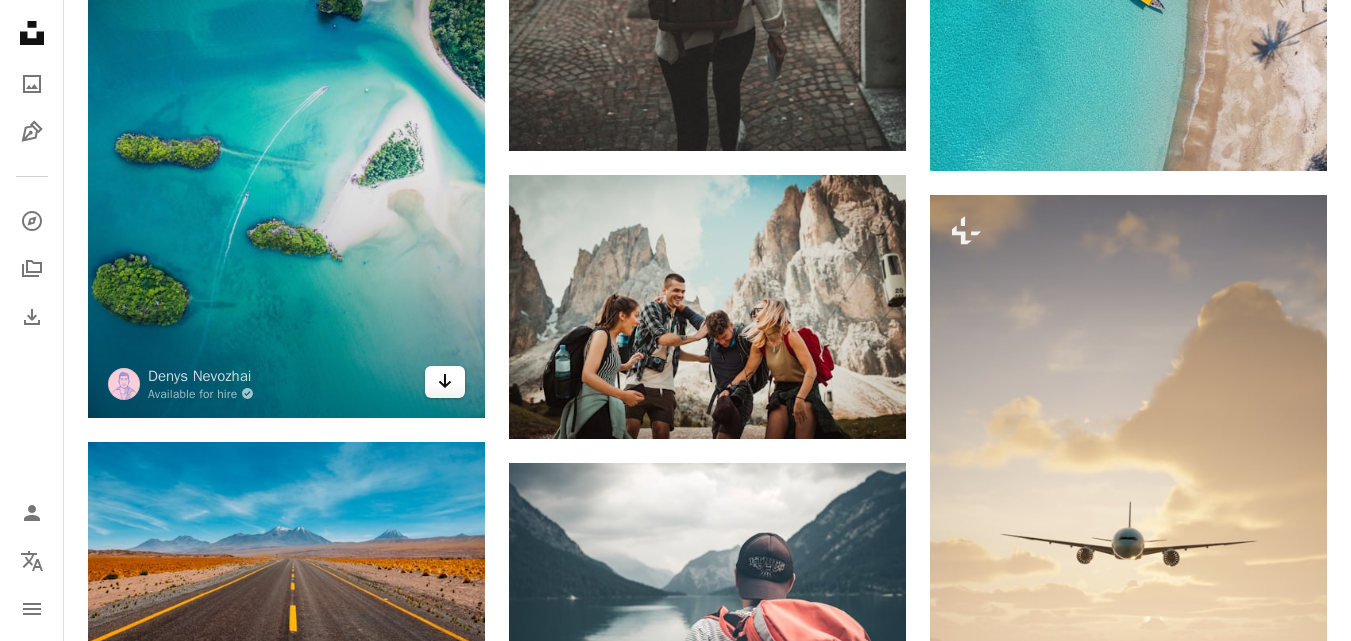 click on "Arrow pointing down" at bounding box center [445, 382] 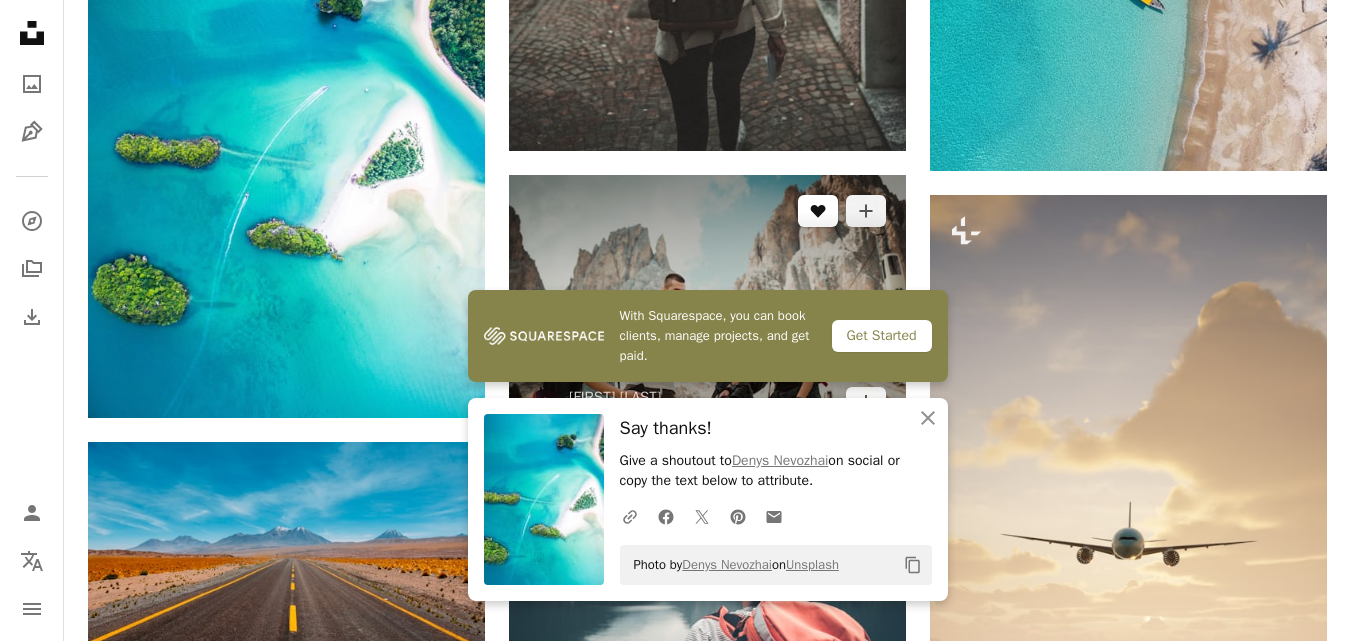 click on "A heart" at bounding box center [818, 211] 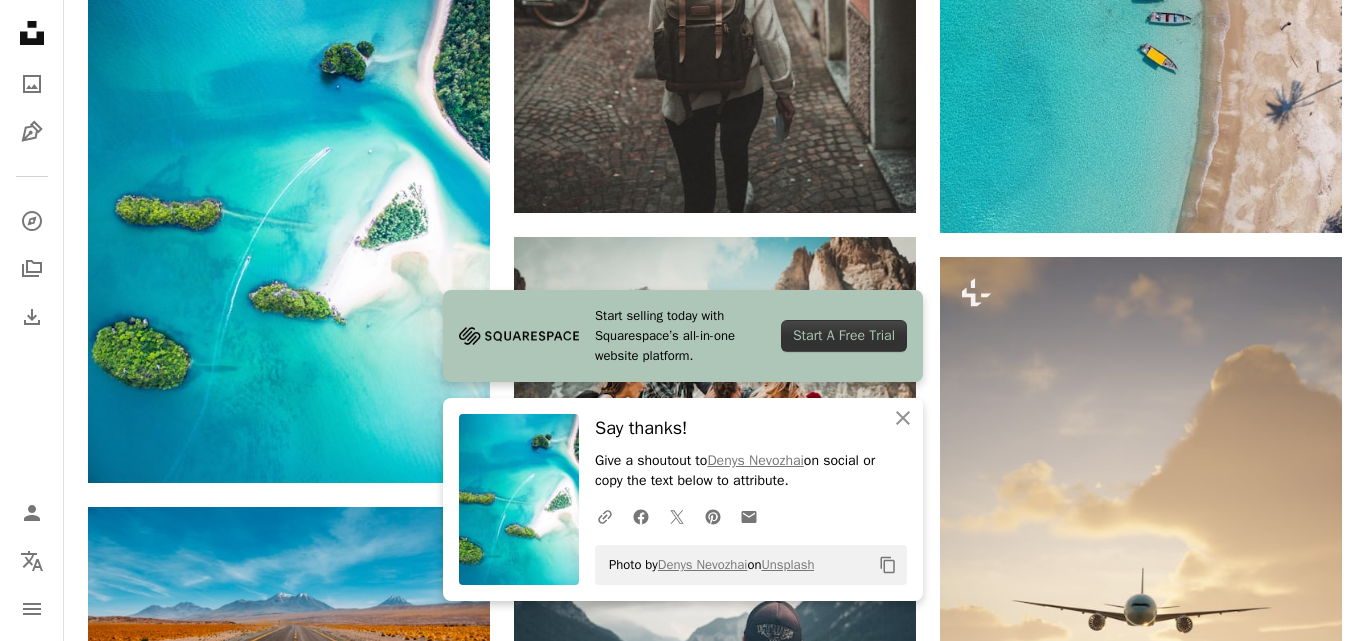 click on "An X shape Start selling today with Squarespace’s all-in-one website platform. Start A Free Trial An X shape Close Say thanks! Give a shoutout to  [FIRST] [LAST]  on social or copy the text below to attribute. A URL sharing icon (chains) Facebook icon X (formerly Twitter) icon Pinterest icon An envelope Photo by  [FIRST] [LAST]  on  Unsplash
Copy content Join Unsplash Already have an account?  Login First name Last name Email Username  (only letters, numbers and underscores) Password  (min. 8 char) Join By joining, you agree to the  Terms  and  Privacy Policy ." at bounding box center [683, 6715] 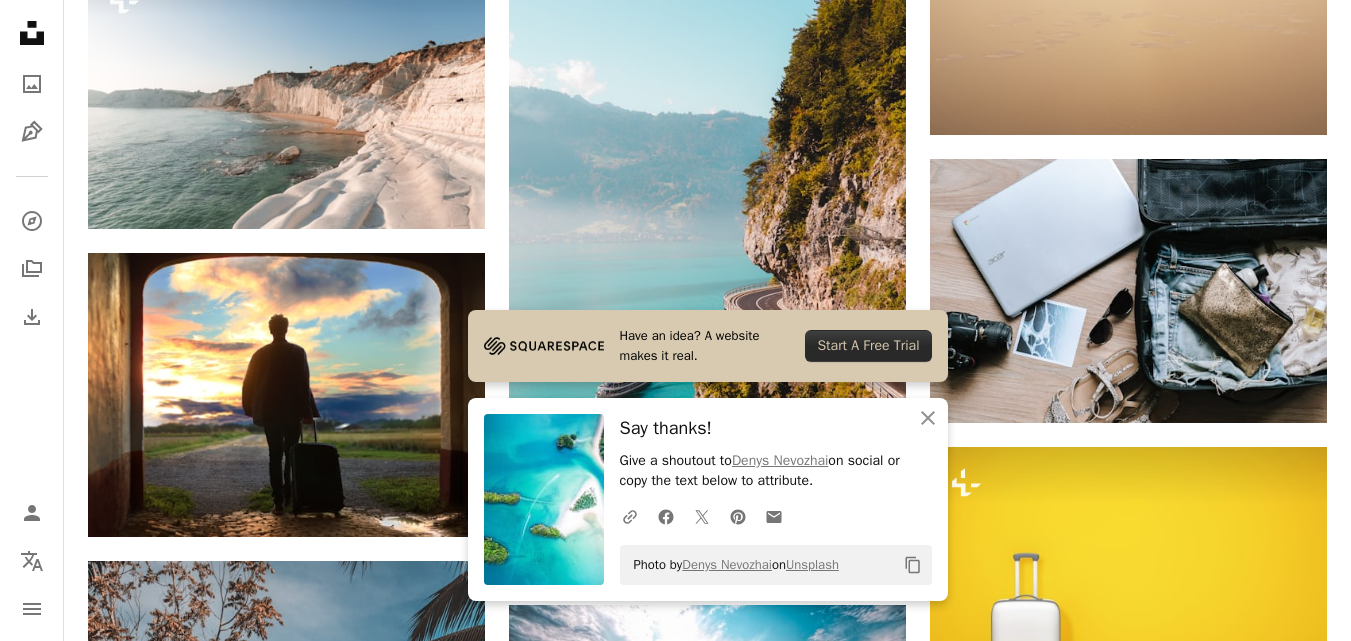 scroll, scrollTop: 6113, scrollLeft: 0, axis: vertical 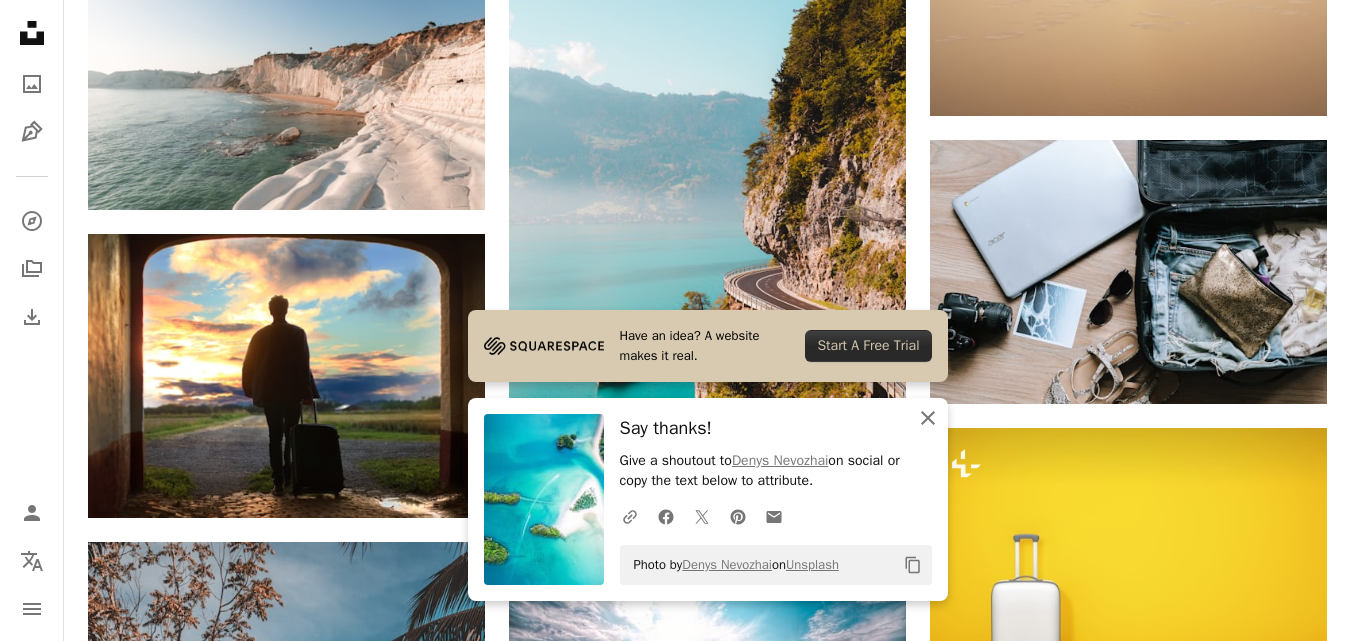 click on "An X shape" 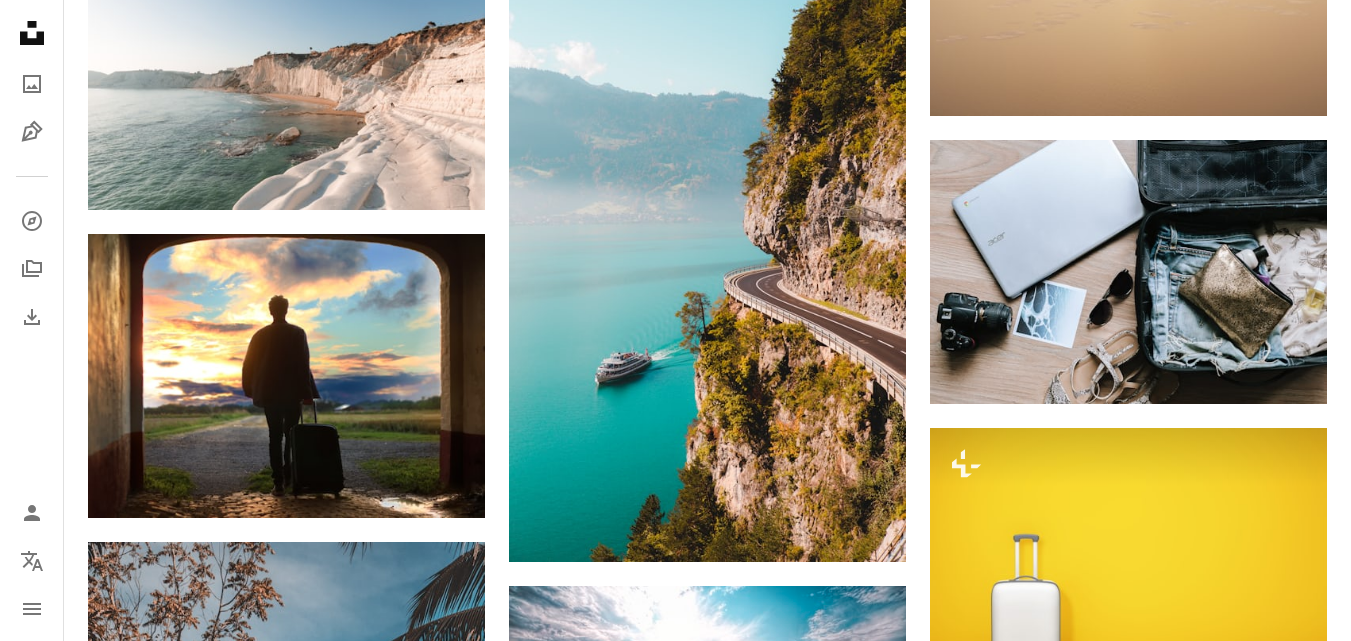 scroll, scrollTop: 5553, scrollLeft: 0, axis: vertical 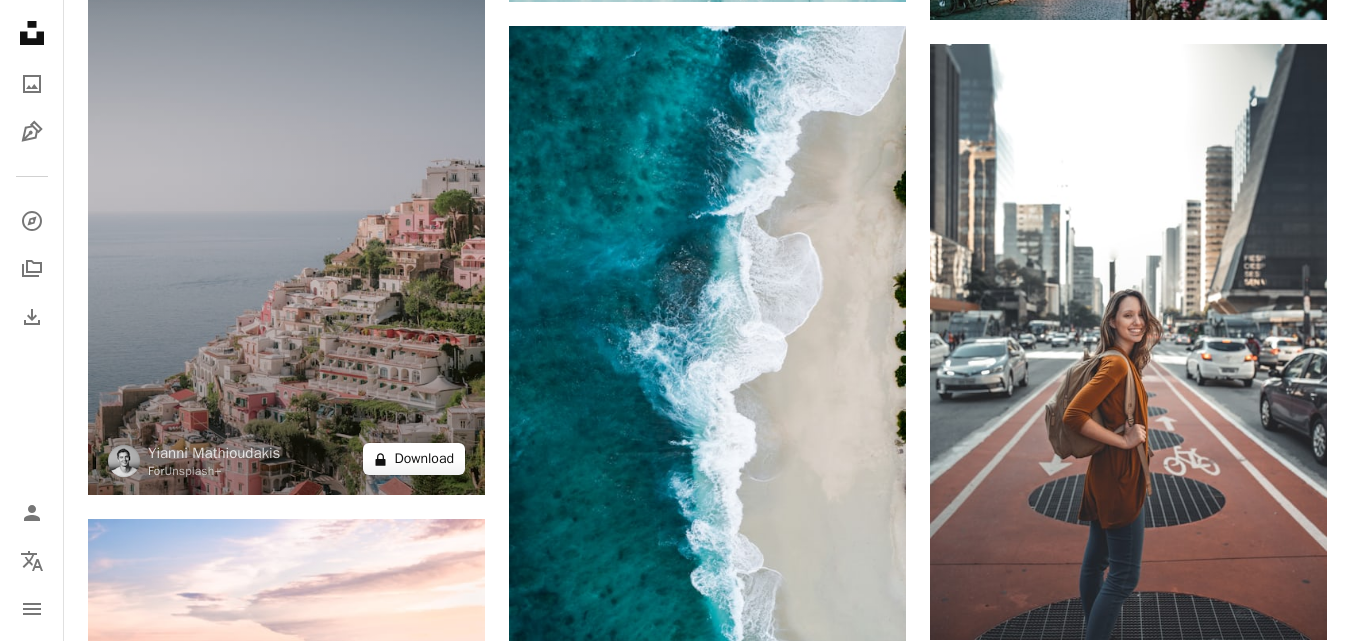 click on "A lock Download" at bounding box center (414, 459) 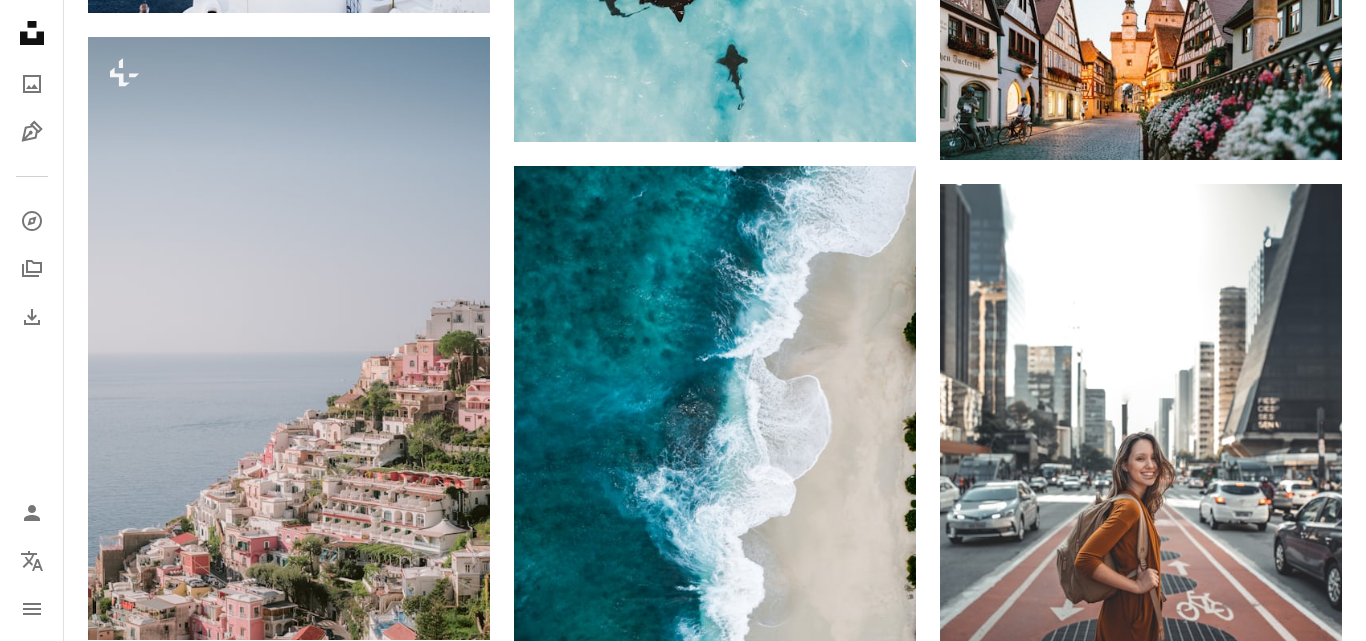 click on "Premium, ready to use images. Get unlimited access. A plus sign Members-only content added monthly A plus sign Unlimited royalty-free downloads A plus sign Illustrations  New A plus sign Enhanced legal protections yearly 66%  off monthly €12   €4 EUR per month * Get  Unsplash+ * When paid annually, billed upfront  €48 Taxes where applicable. Renews automatically. Cancel anytime." at bounding box center (861, 6005) 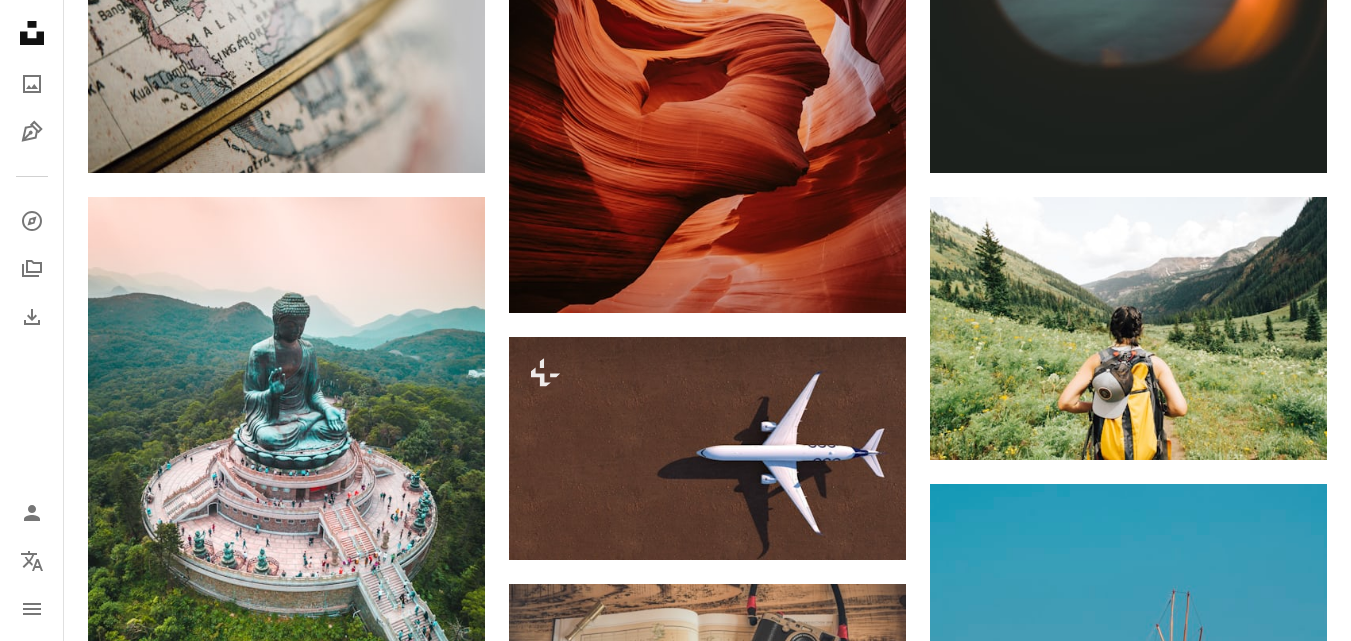 scroll, scrollTop: 15826, scrollLeft: 0, axis: vertical 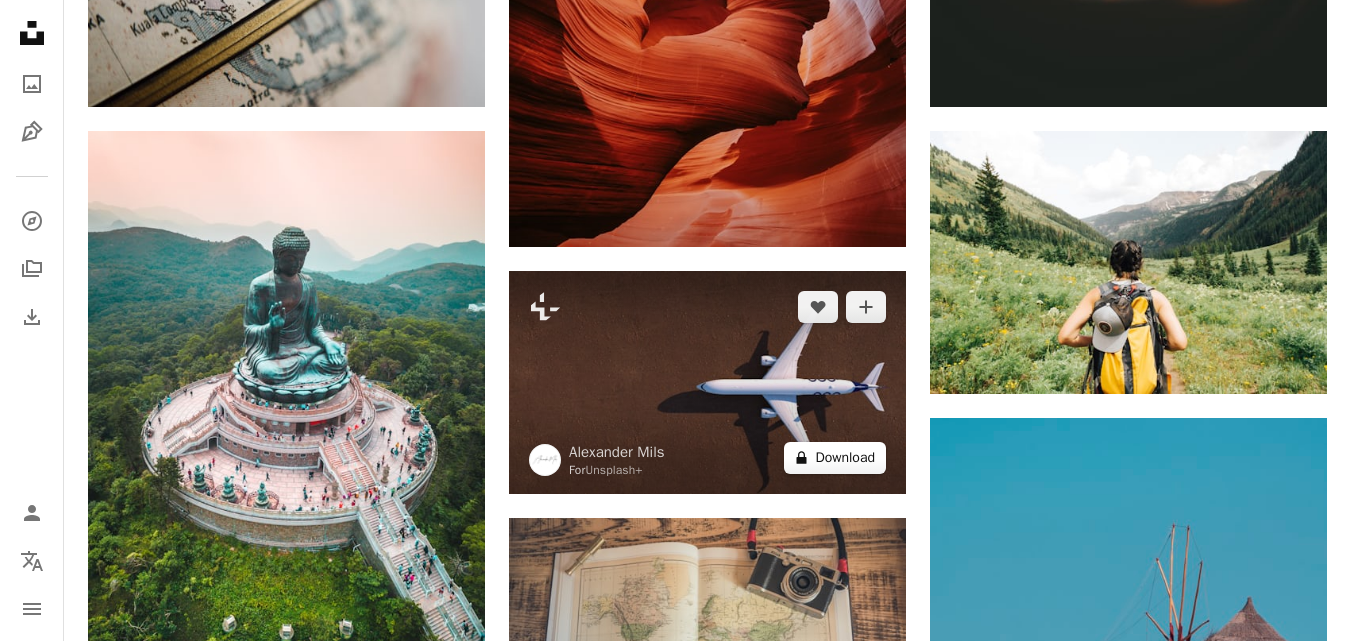 click on "A lock Download" at bounding box center (835, 458) 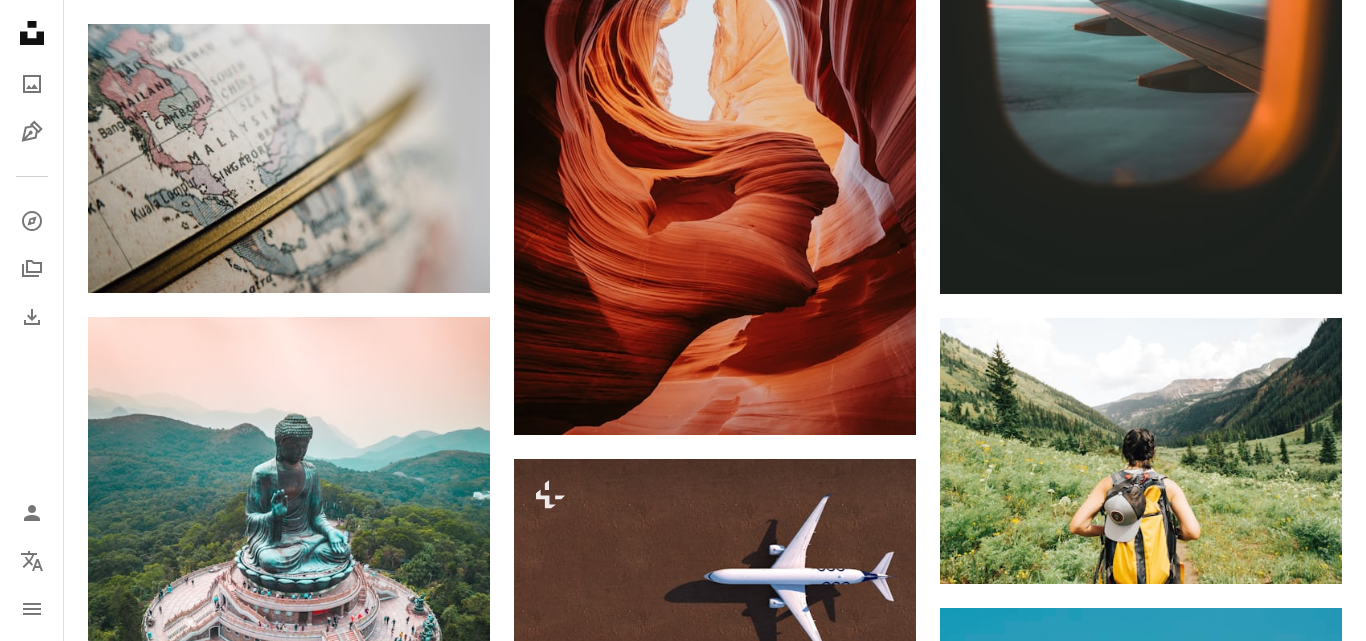 click on "An X shape Premium, ready to use images. Get unlimited access. A plus sign Members-only content added monthly A plus sign Unlimited royalty-free downloads A plus sign Illustrations  New A plus sign Enhanced legal protections yearly 66%  off monthly €12   €4 EUR per month * Get  Unsplash+ * When paid annually, billed upfront  €48 Taxes where applicable. Renews automatically. Cancel anytime." at bounding box center [683, 4793] 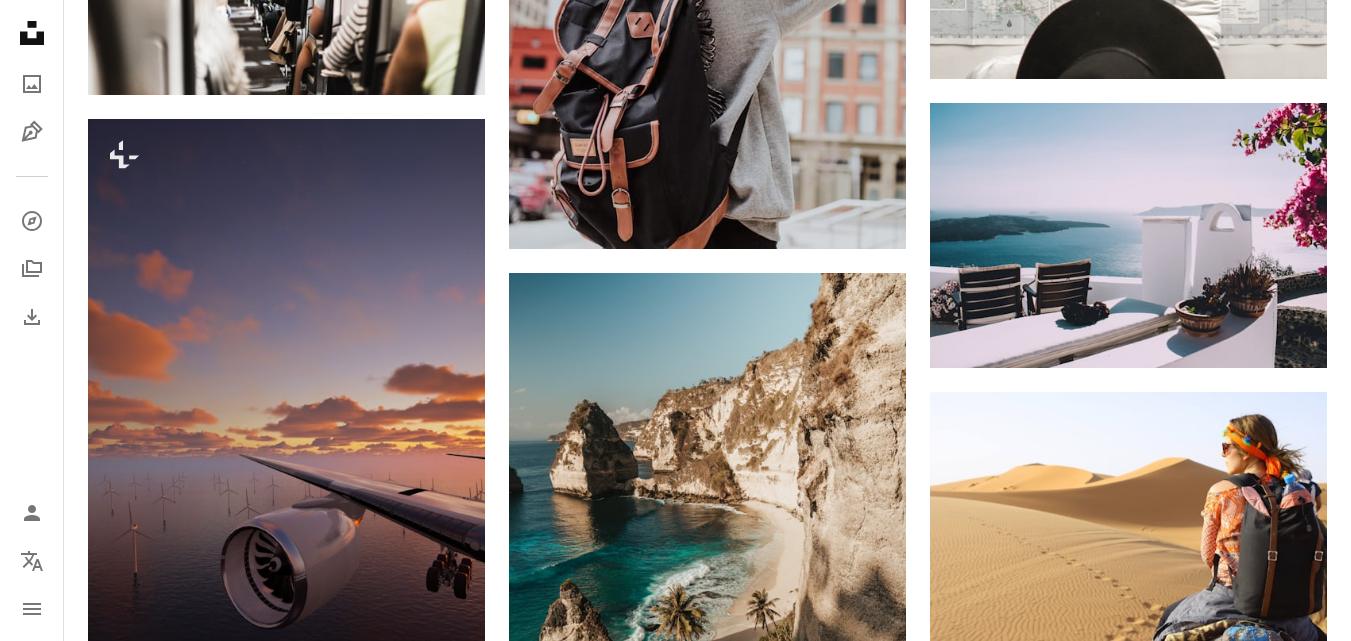 scroll, scrollTop: 19539, scrollLeft: 0, axis: vertical 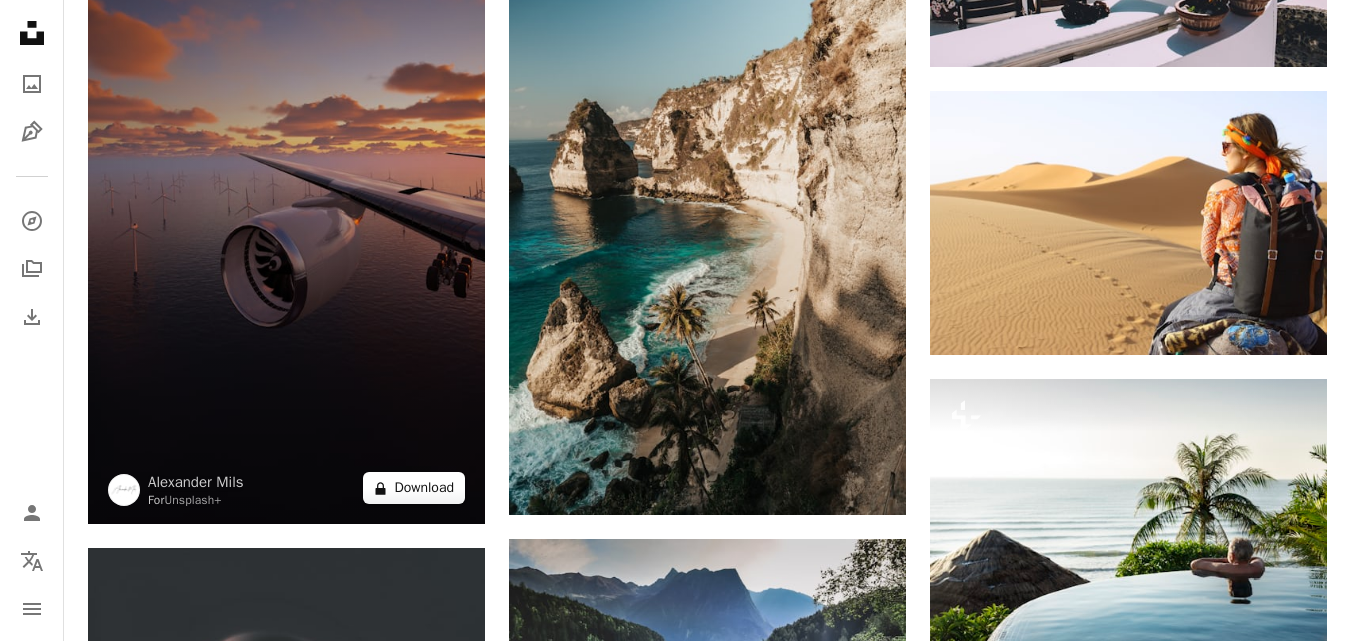 click on "A lock Download" at bounding box center [414, 488] 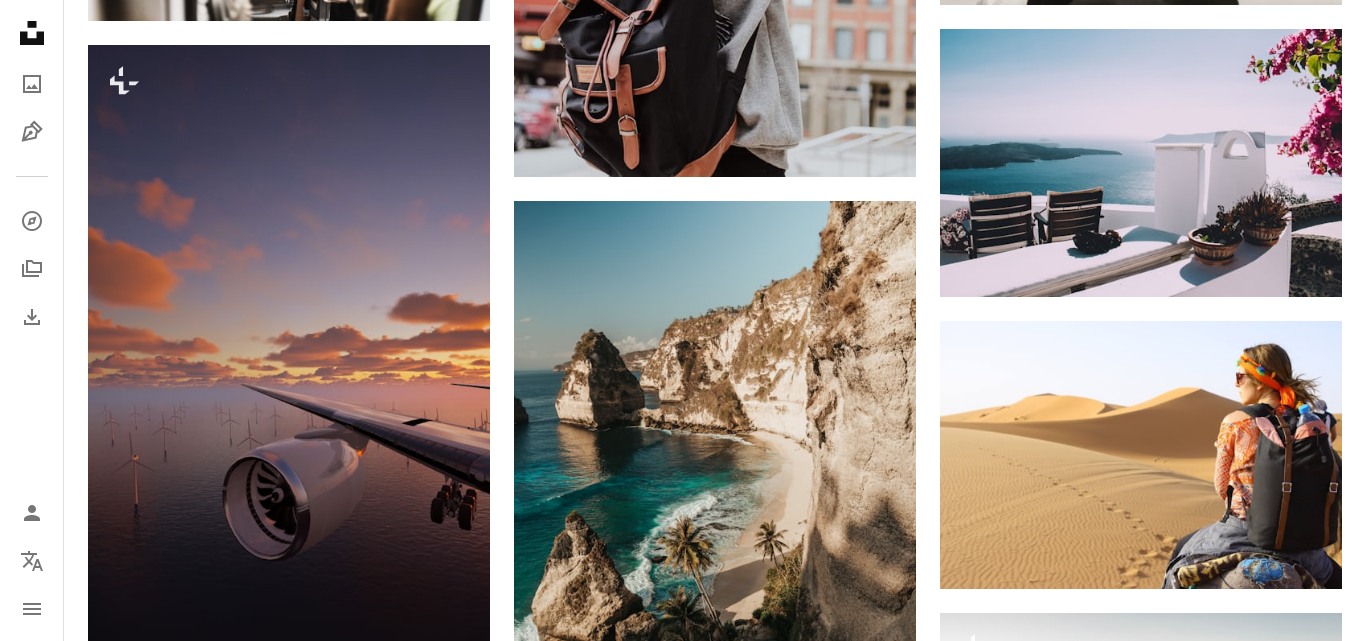 click on "Premium, ready to use images. Get unlimited access. A plus sign Members-only content added monthly A plus sign Unlimited royalty-free downloads A plus sign Illustrations  New A plus sign Enhanced legal protections yearly 66%  off monthly €12   €4 EUR per month * Get  Unsplash+ * When paid annually, billed upfront  €48 Taxes where applicable. Renews automatically. Cancel anytime." at bounding box center (861, 3805) 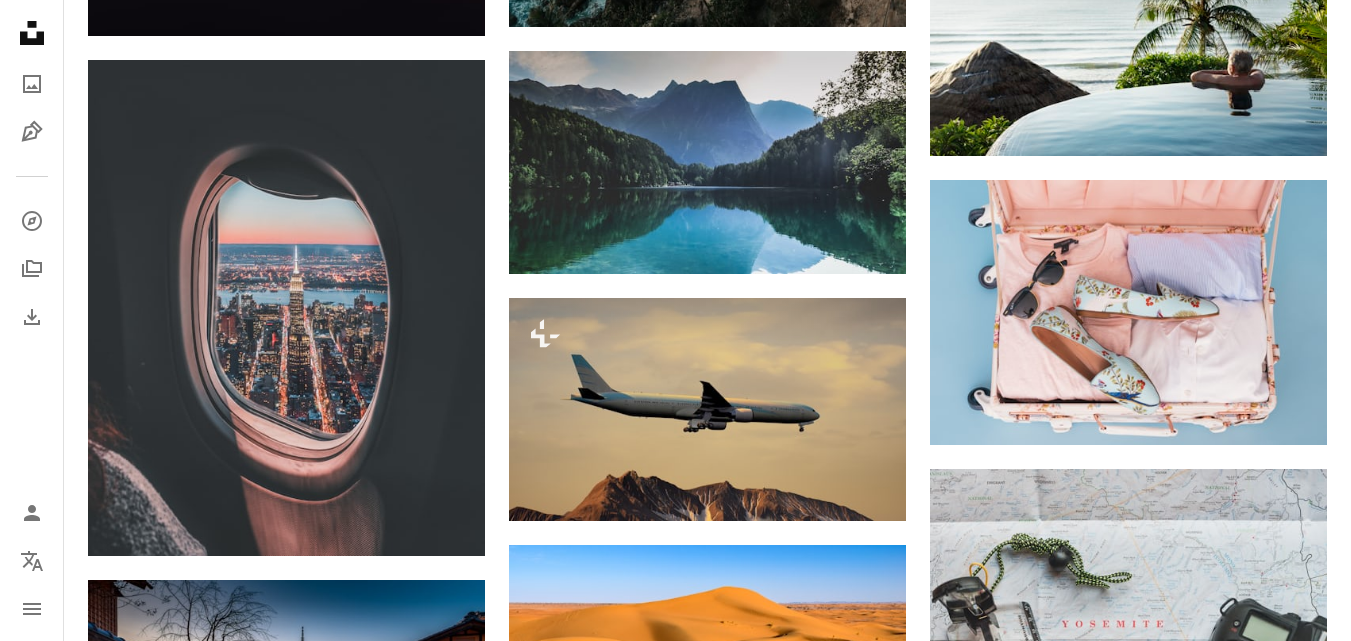 scroll, scrollTop: 20252, scrollLeft: 0, axis: vertical 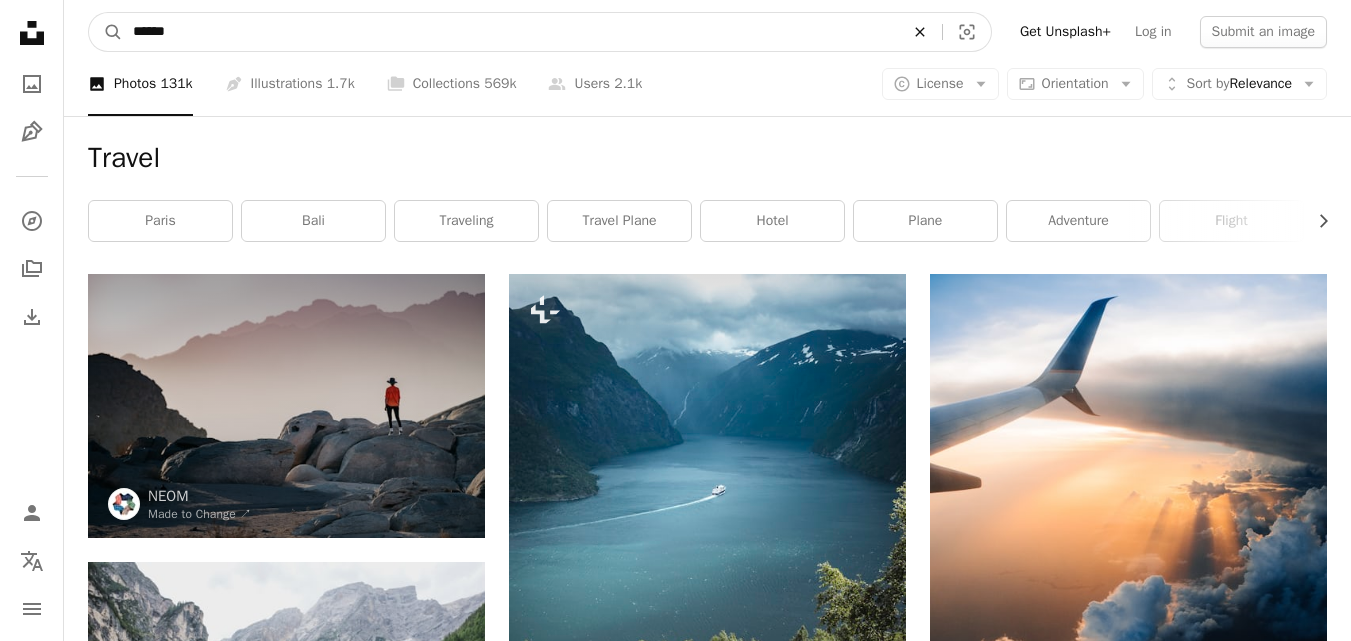 click on "An X shape" at bounding box center [920, 32] 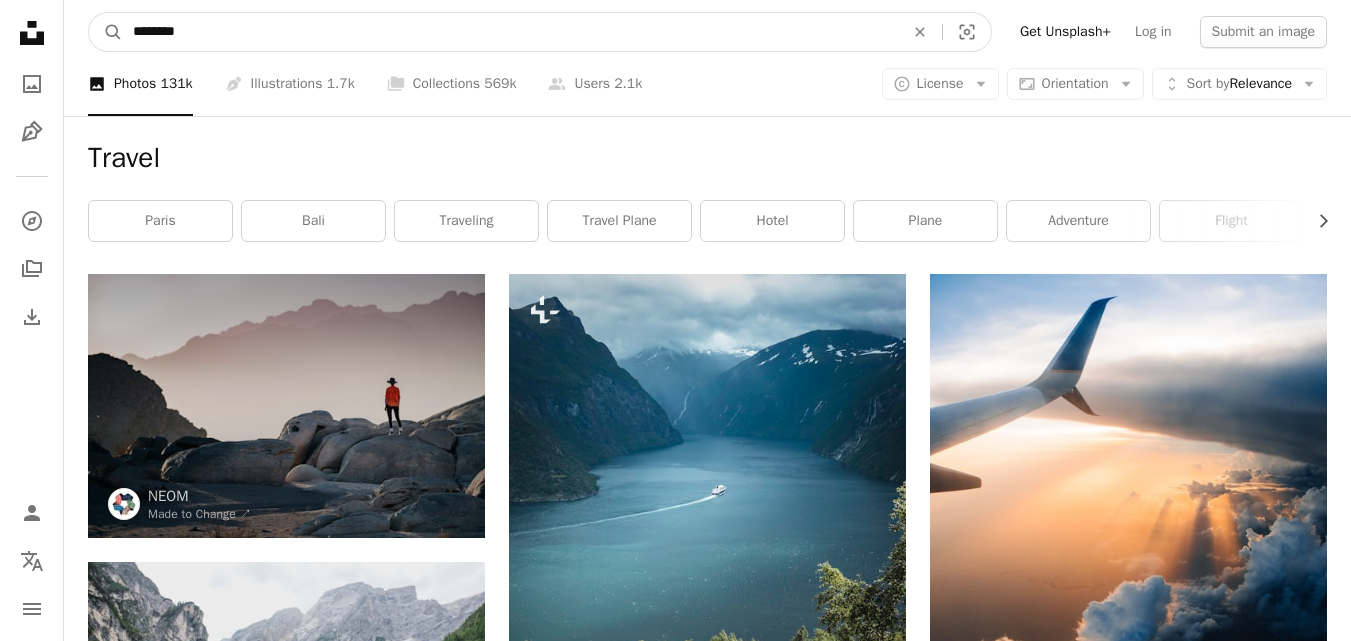 type on "********" 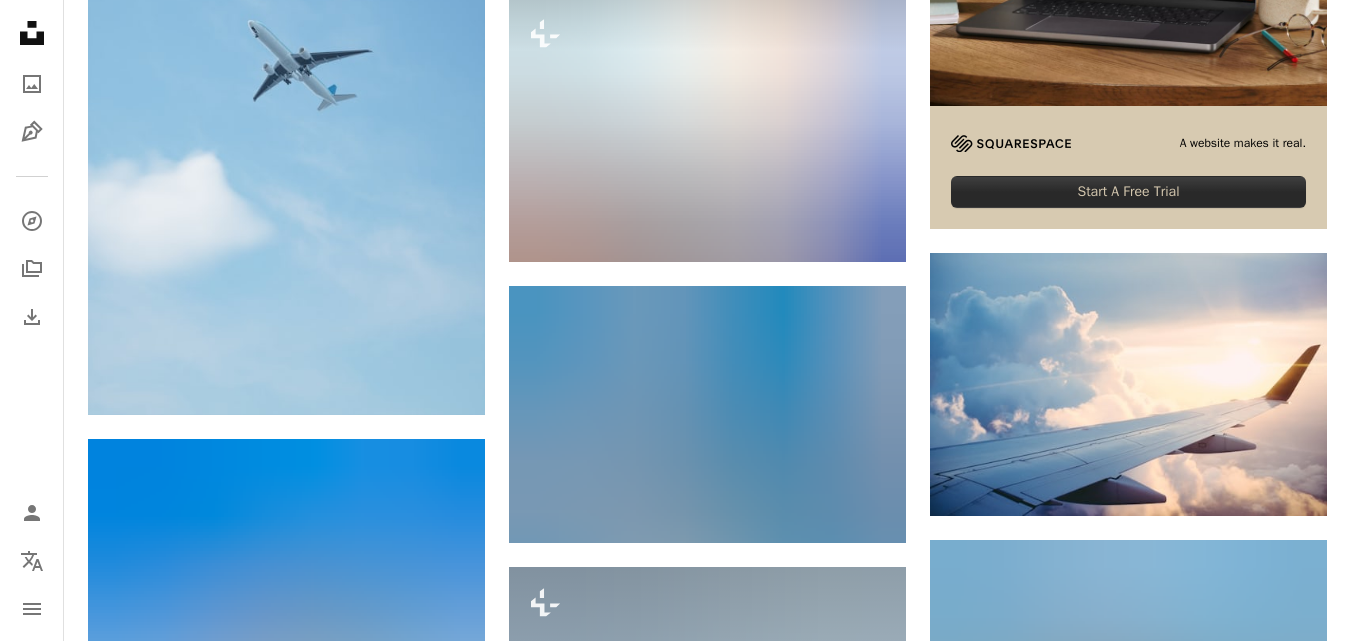 scroll, scrollTop: 798, scrollLeft: 0, axis: vertical 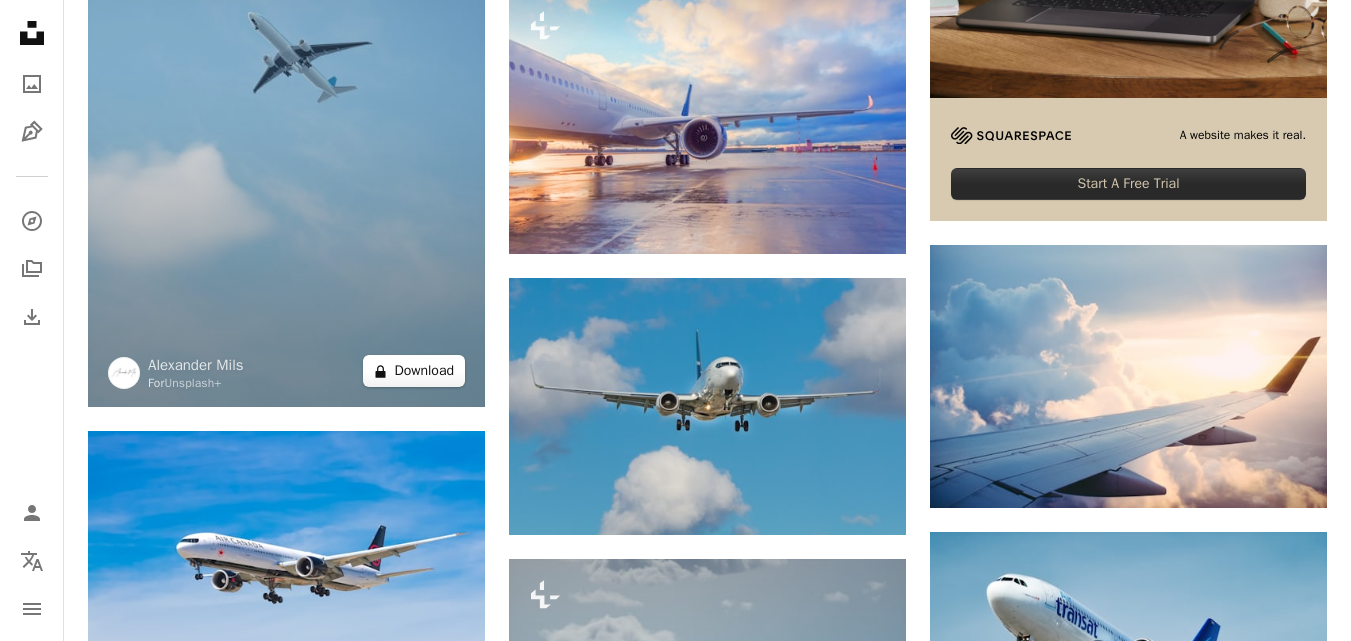 click on "A lock Download" at bounding box center [414, 371] 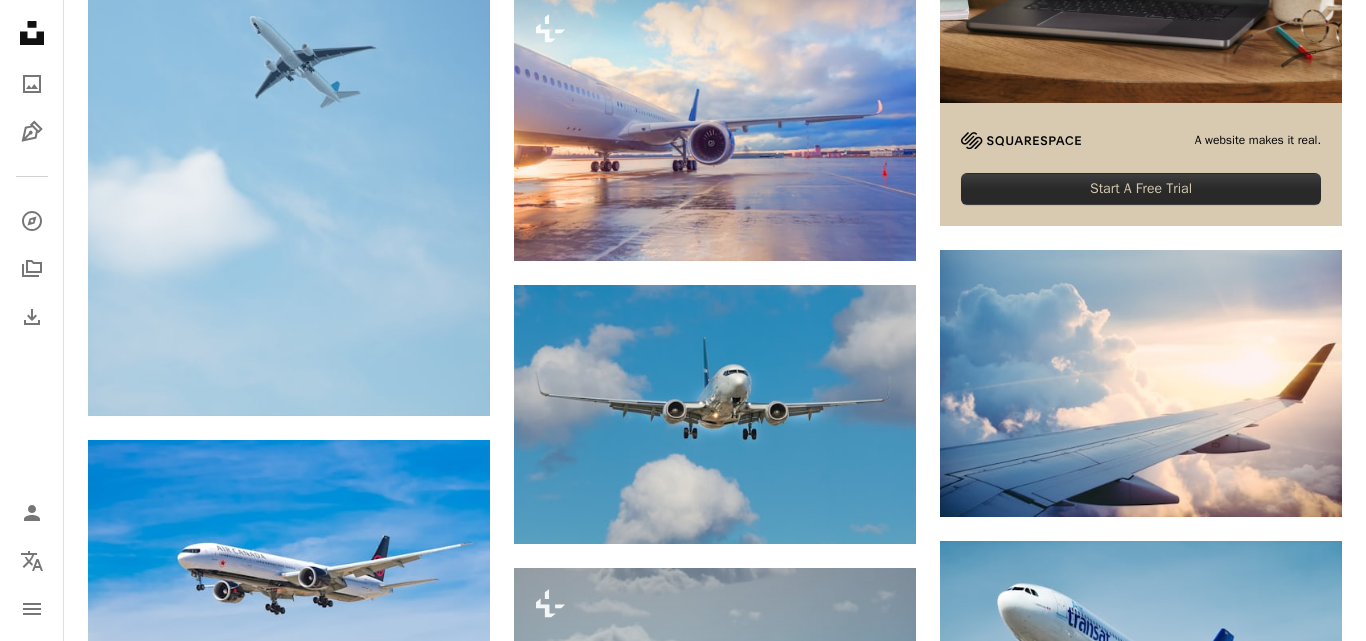 click on "An X shape Premium, ready to use images. Get unlimited access. A plus sign Members-only content added monthly A plus sign Unlimited royalty-free downloads A plus sign Illustrations  New A plus sign Enhanced legal protections yearly 66%  off monthly €12   €4 EUR per month * Get  Unsplash+ * When paid annually, billed upfront  €48 Taxes where applicable. Renews automatically. Cancel anytime." at bounding box center [683, 4599] 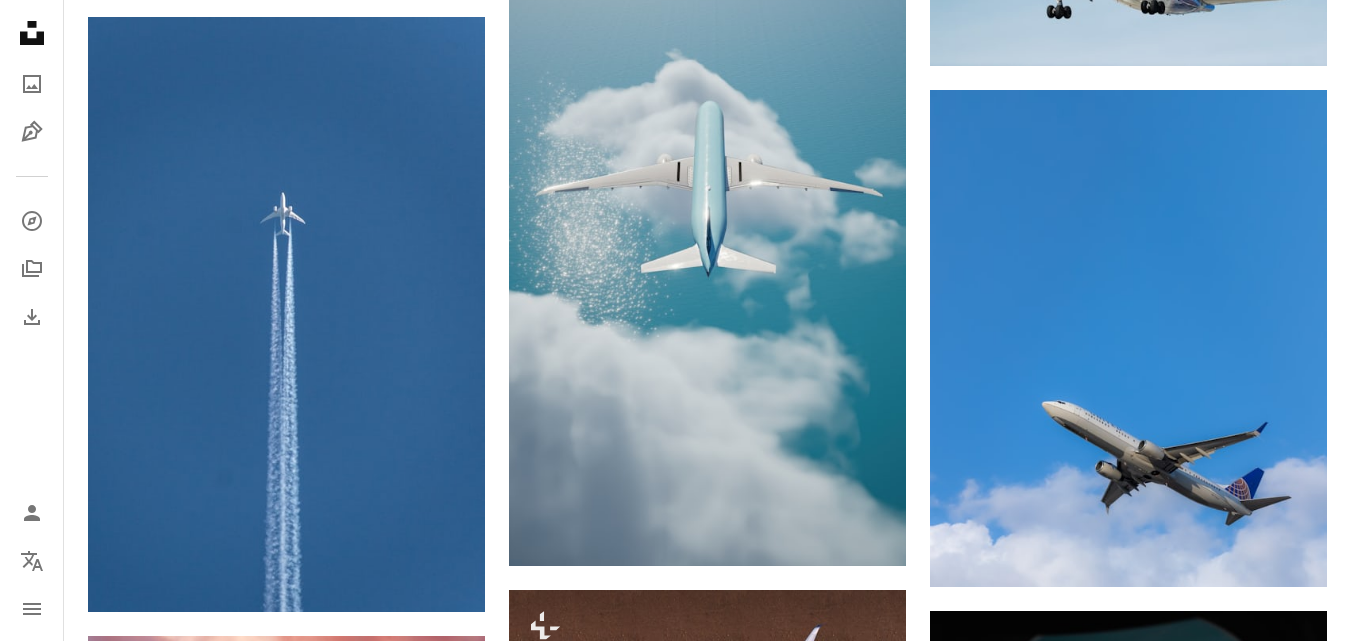scroll, scrollTop: 1504, scrollLeft: 0, axis: vertical 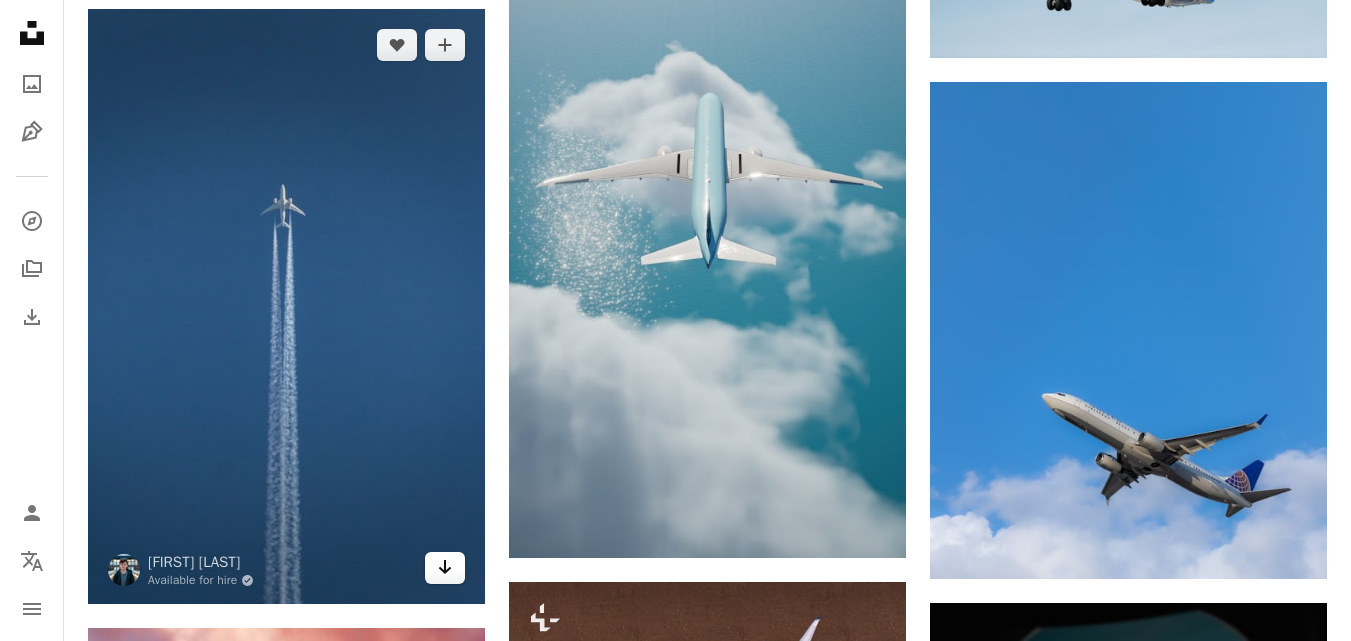click on "Arrow pointing down" 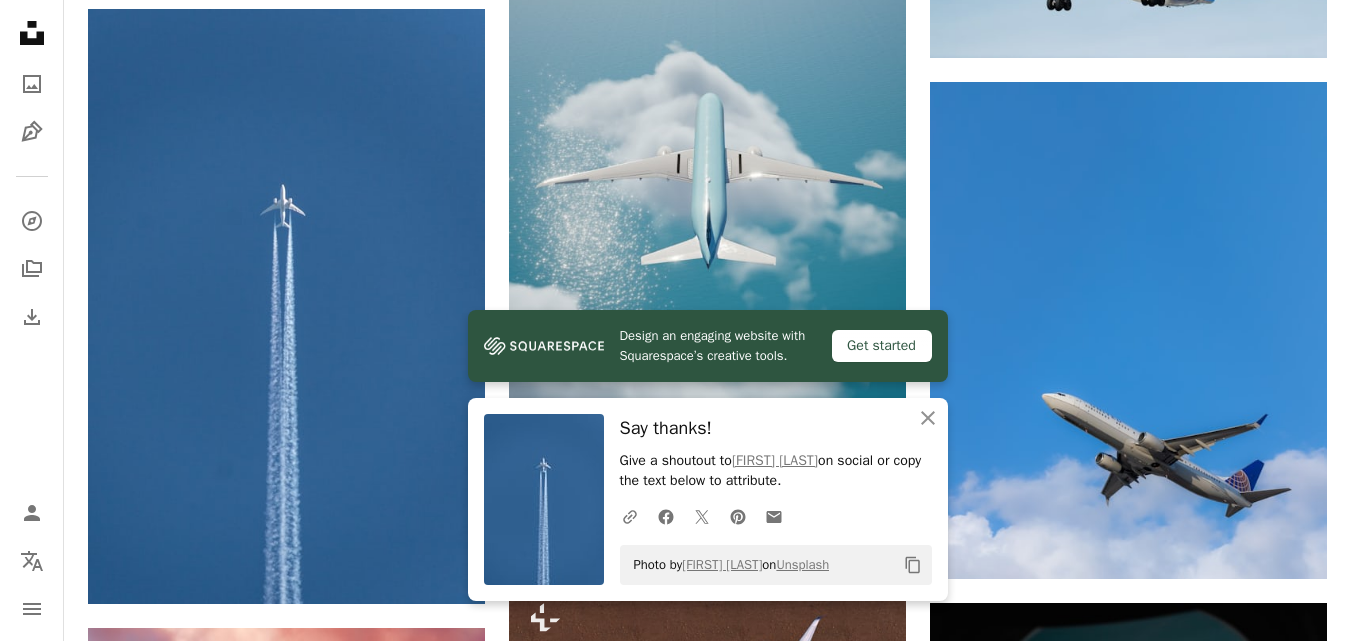 scroll, scrollTop: 0, scrollLeft: 0, axis: both 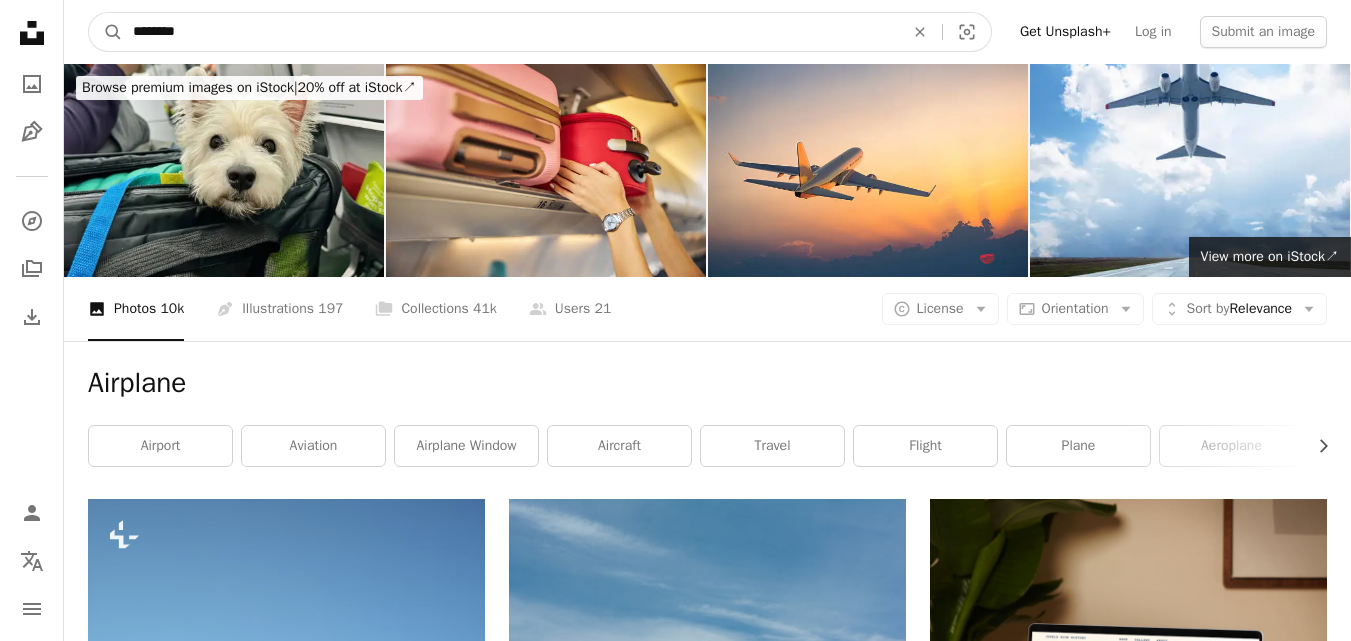 click on "********" at bounding box center [510, 32] 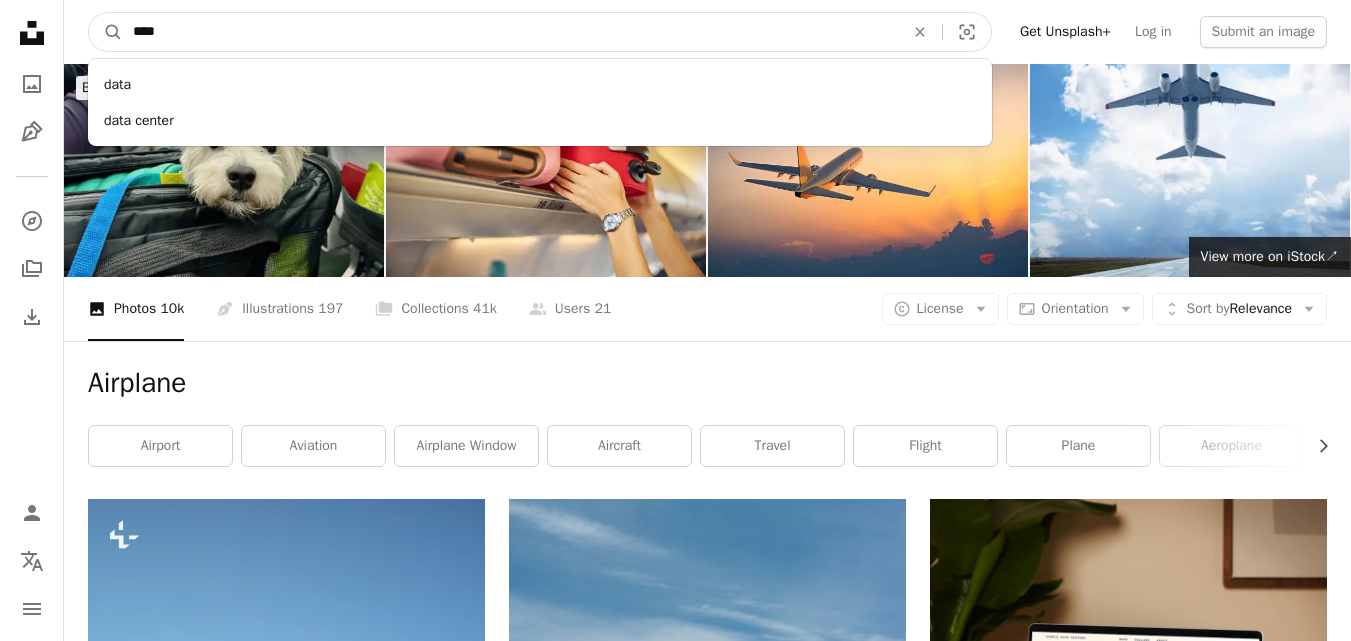 type on "****" 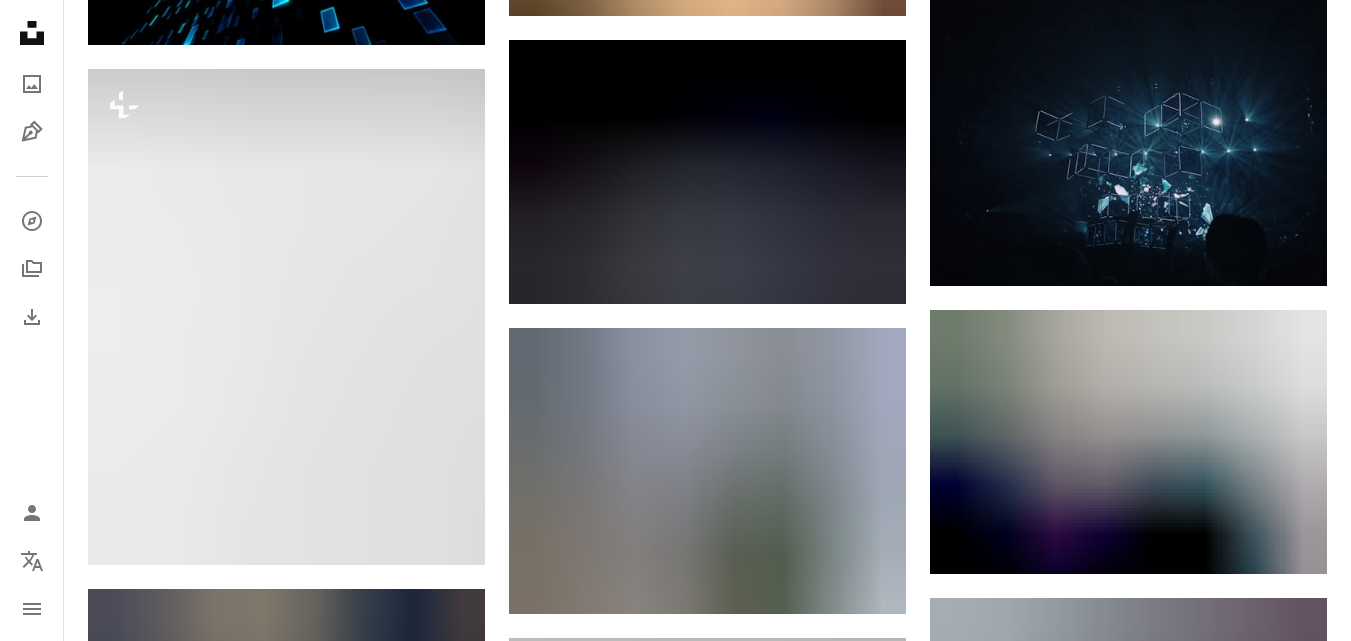 scroll, scrollTop: 1082, scrollLeft: 0, axis: vertical 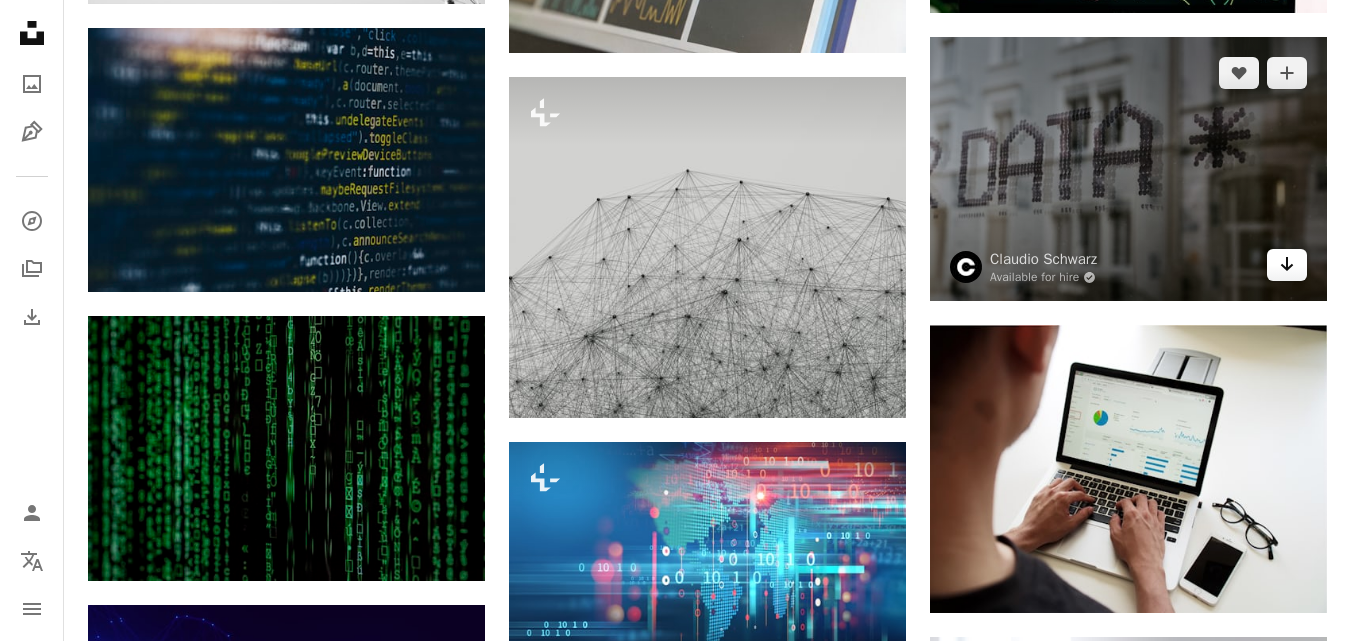 click on "Arrow pointing down" at bounding box center [1287, 265] 